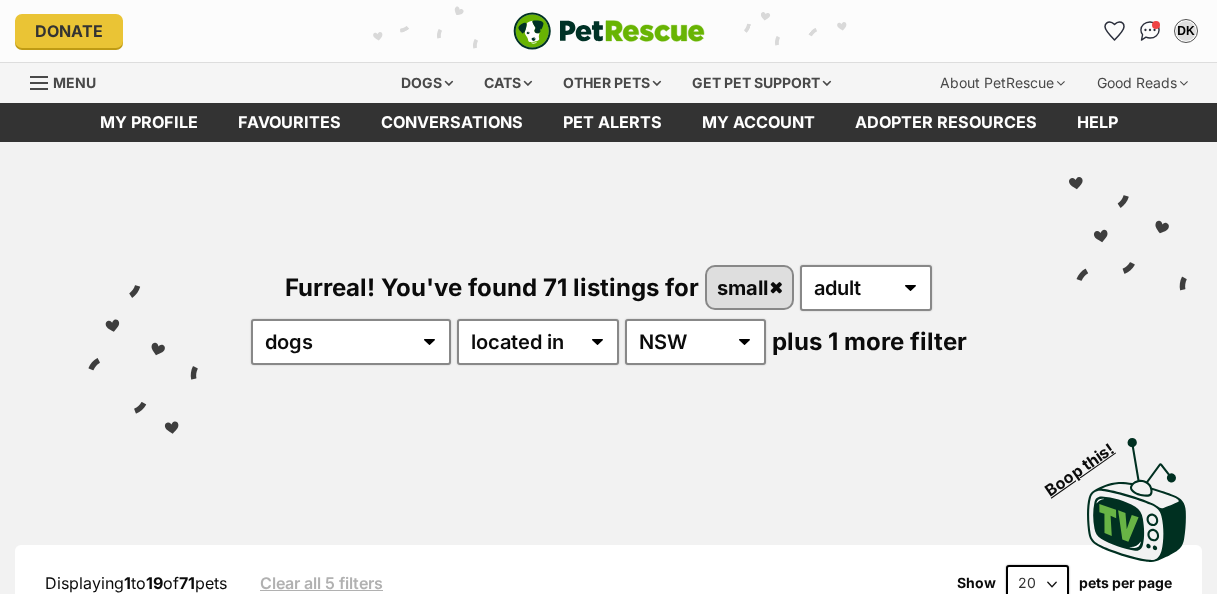 scroll, scrollTop: 0, scrollLeft: 0, axis: both 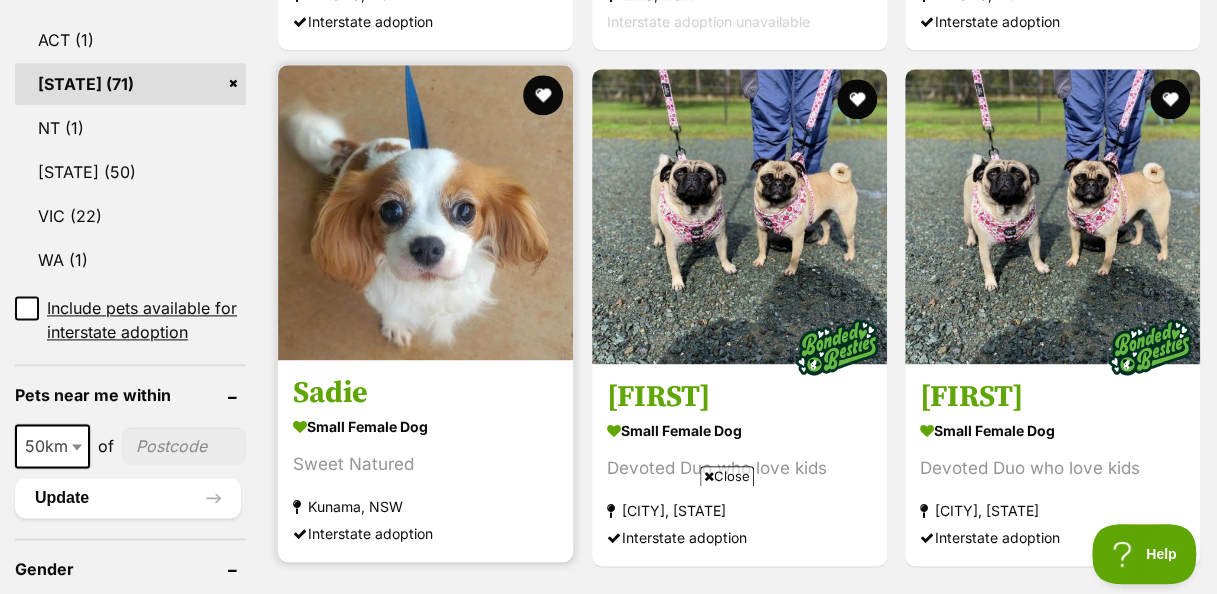 click at bounding box center (425, 212) 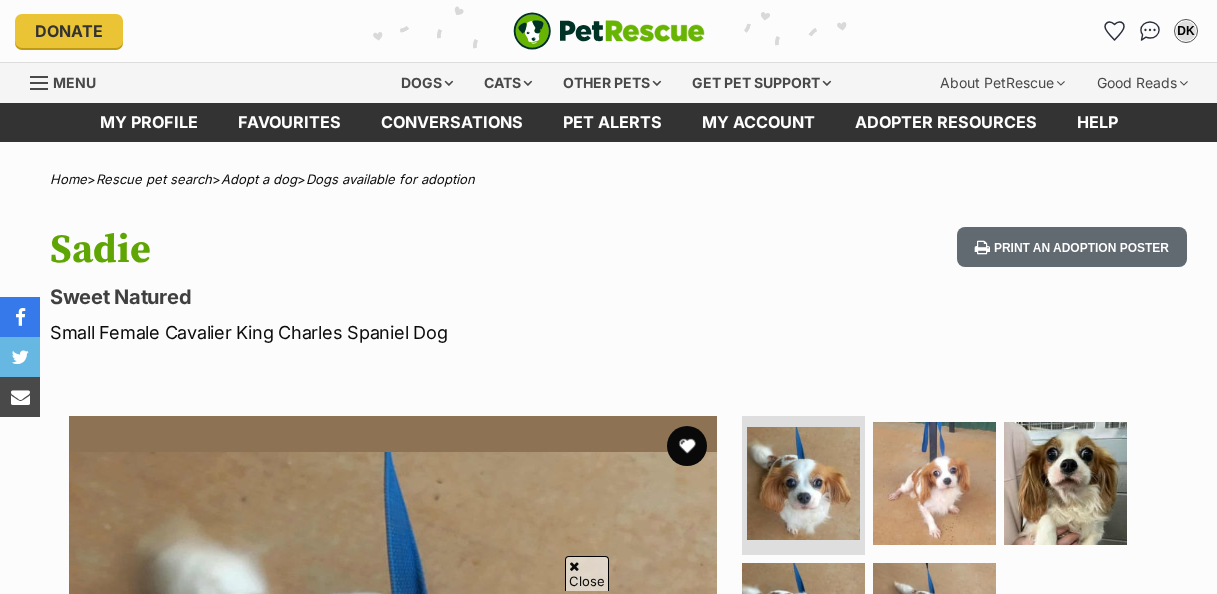 scroll, scrollTop: 390, scrollLeft: 0, axis: vertical 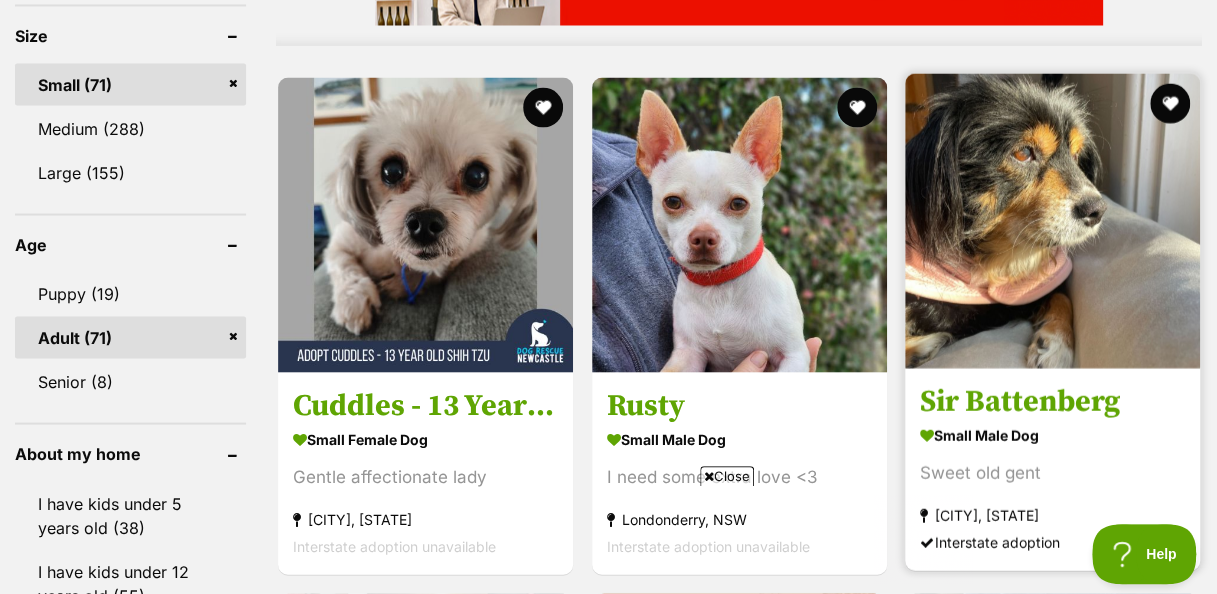 click at bounding box center (1052, 220) 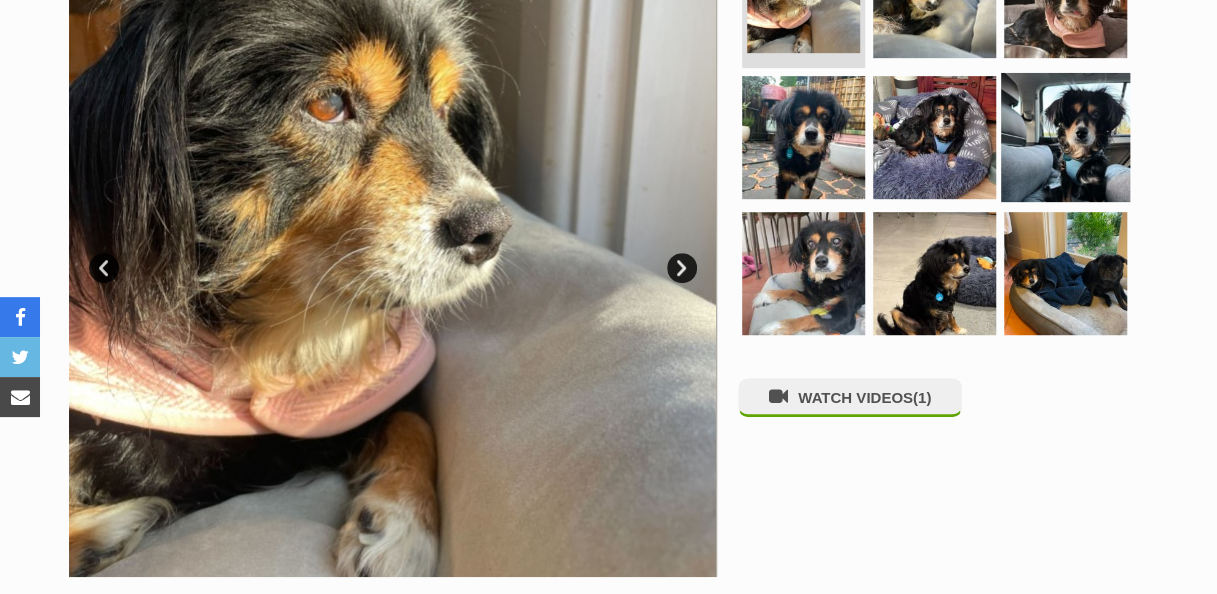 scroll, scrollTop: 500, scrollLeft: 0, axis: vertical 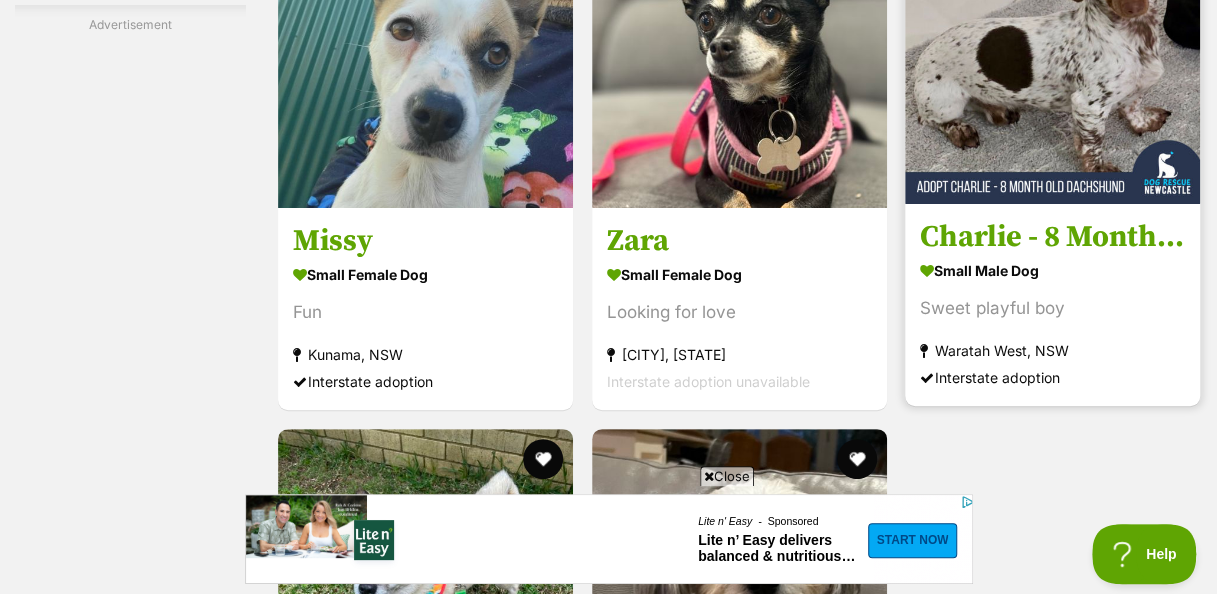 click at bounding box center [1052, 56] 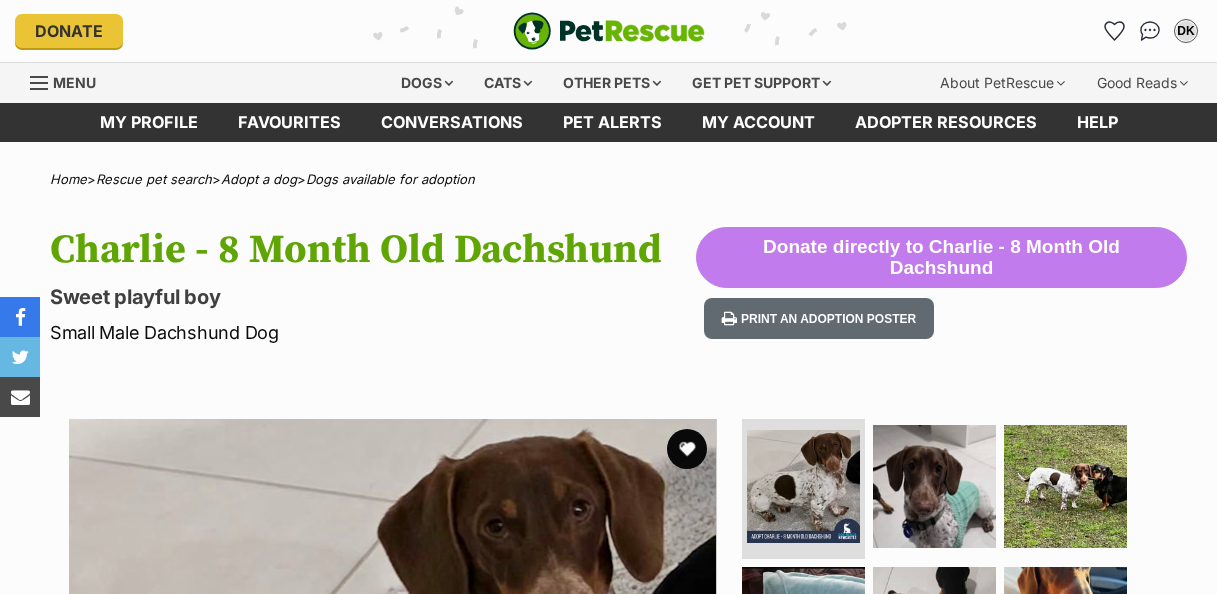 scroll, scrollTop: 0, scrollLeft: 0, axis: both 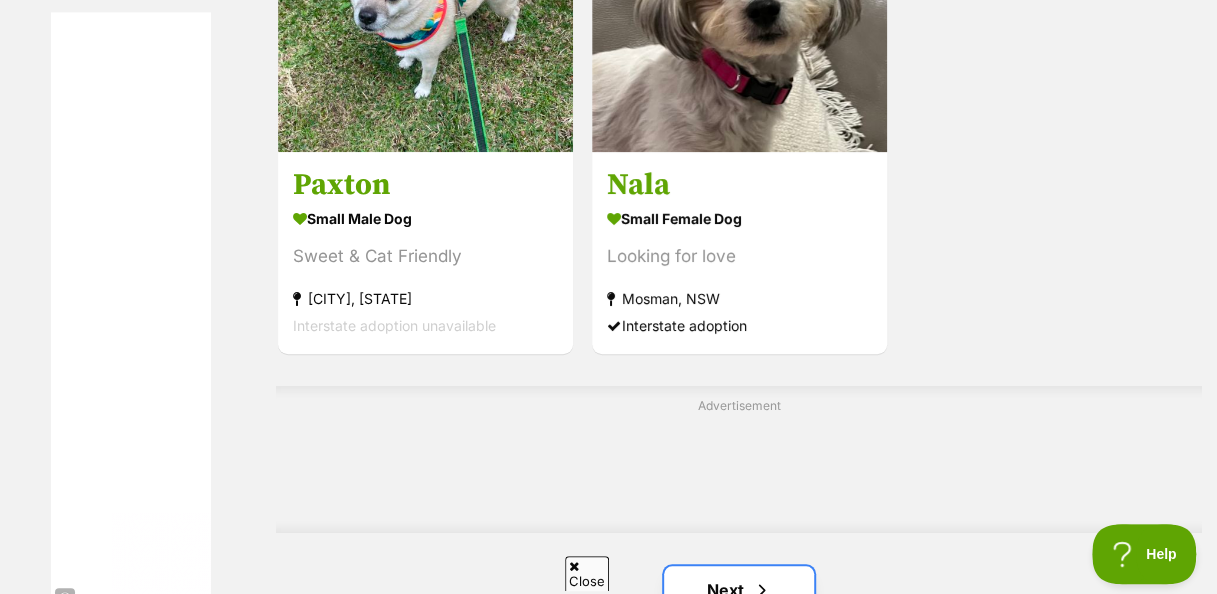 click on "Next" at bounding box center (739, 590) 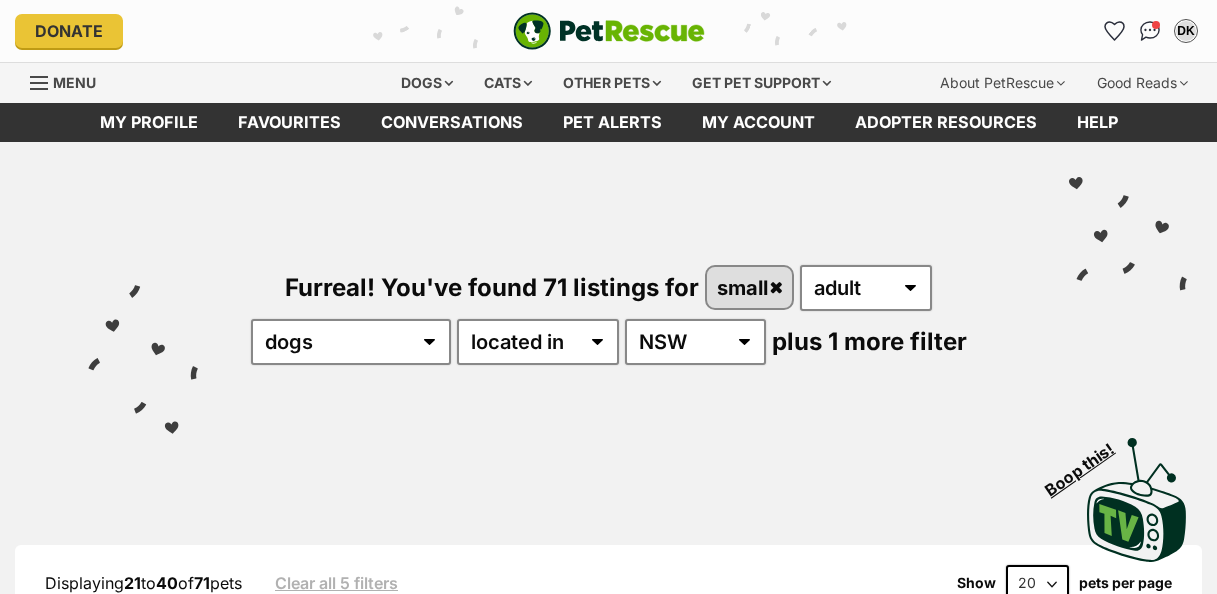 scroll, scrollTop: 0, scrollLeft: 0, axis: both 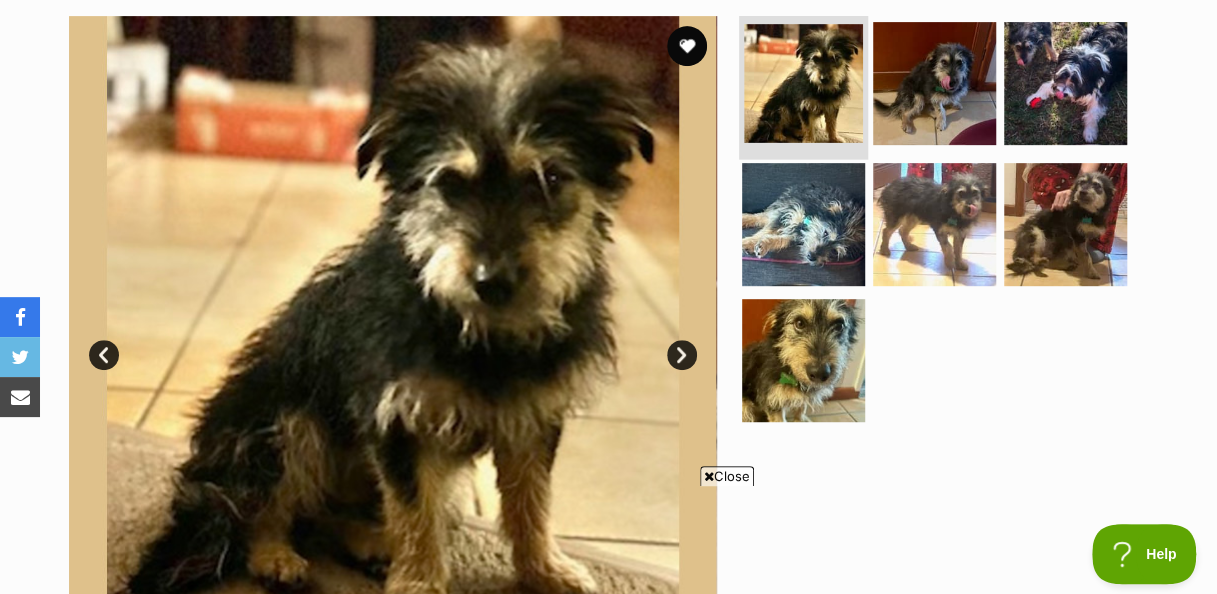 click at bounding box center [803, 83] 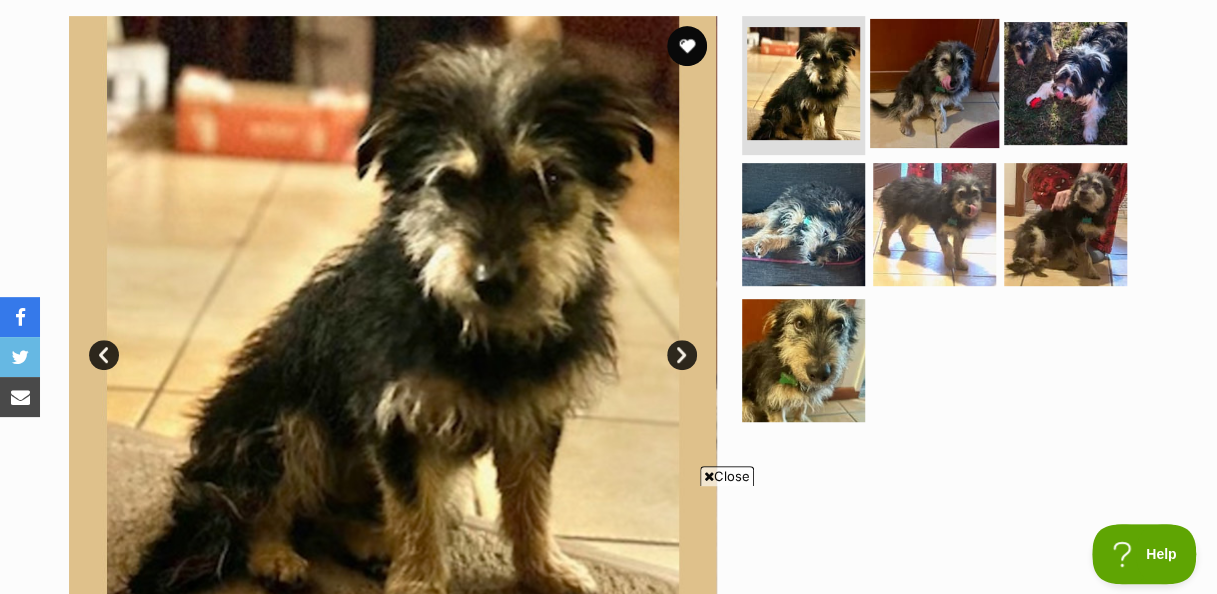 click at bounding box center (934, 82) 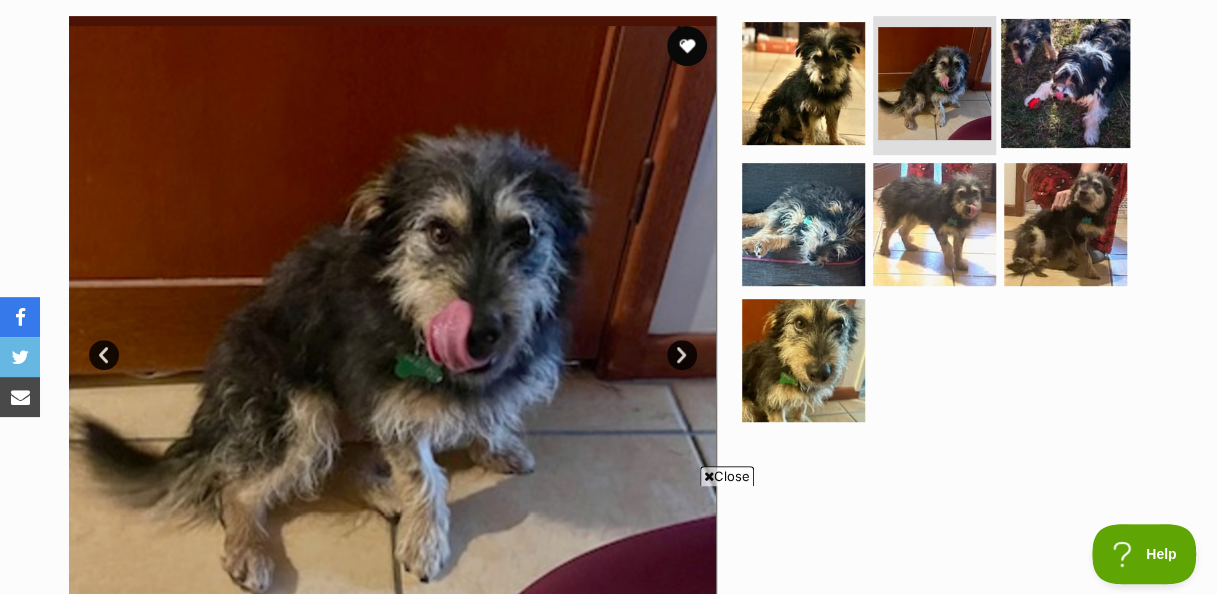 click at bounding box center [1065, 82] 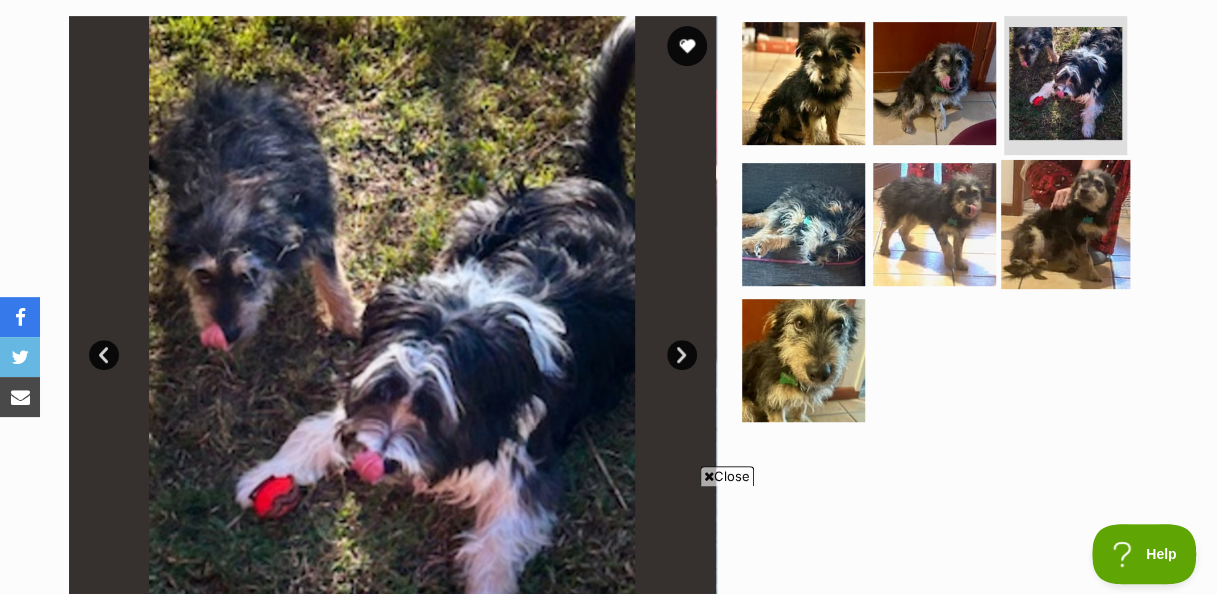 click at bounding box center (1065, 224) 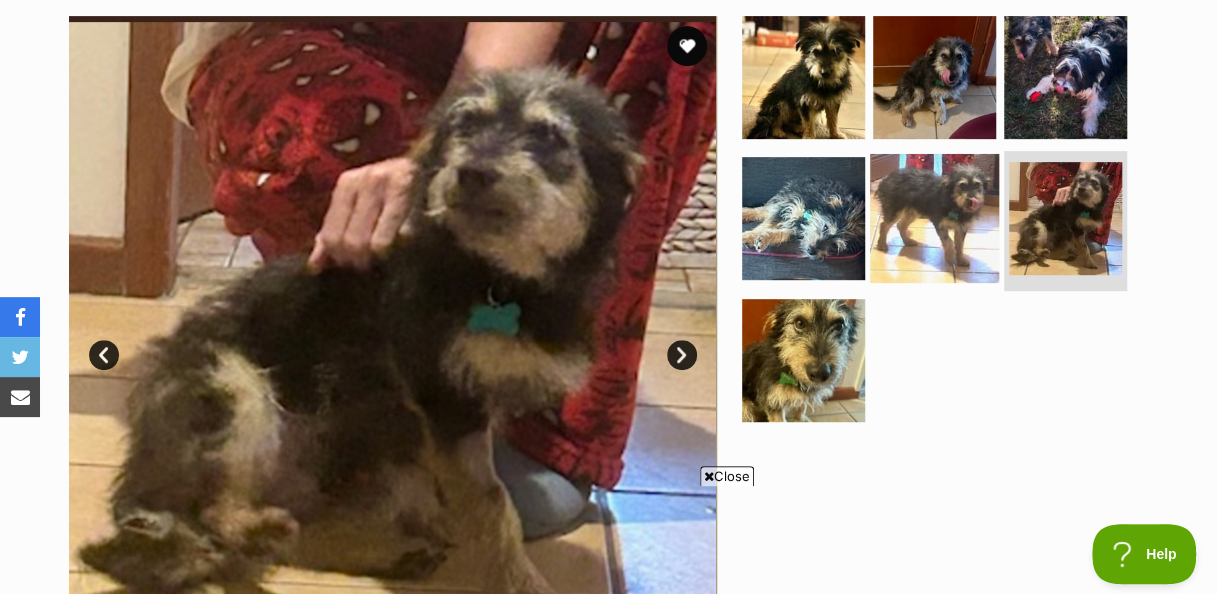 click at bounding box center (934, 218) 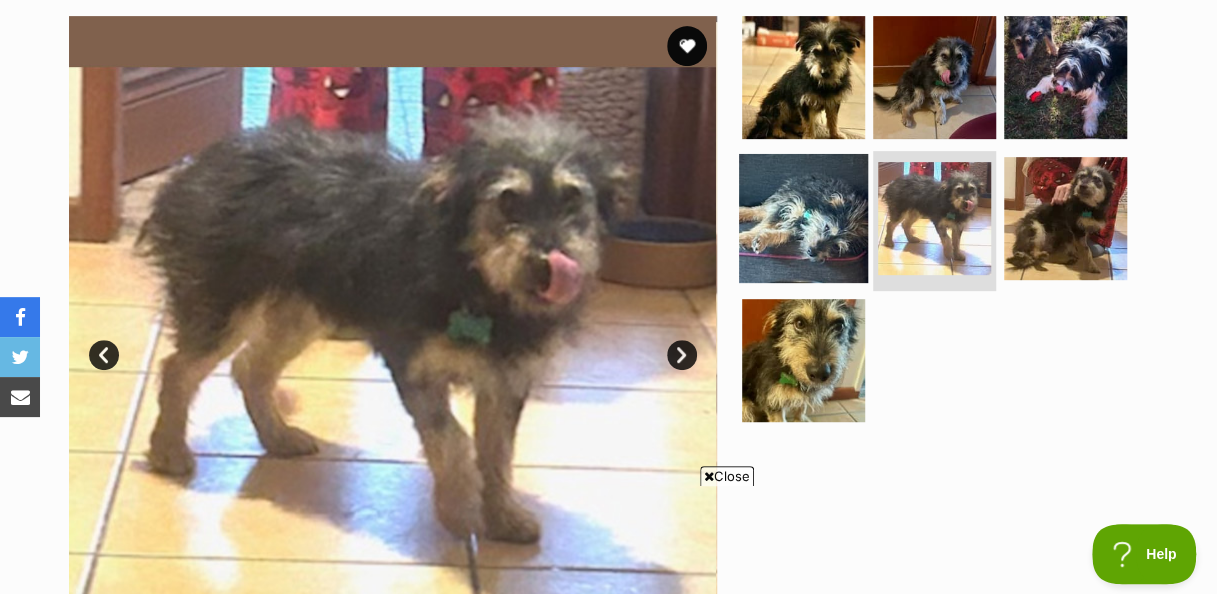 drag, startPoint x: 817, startPoint y: 233, endPoint x: 812, endPoint y: 250, distance: 17.720045 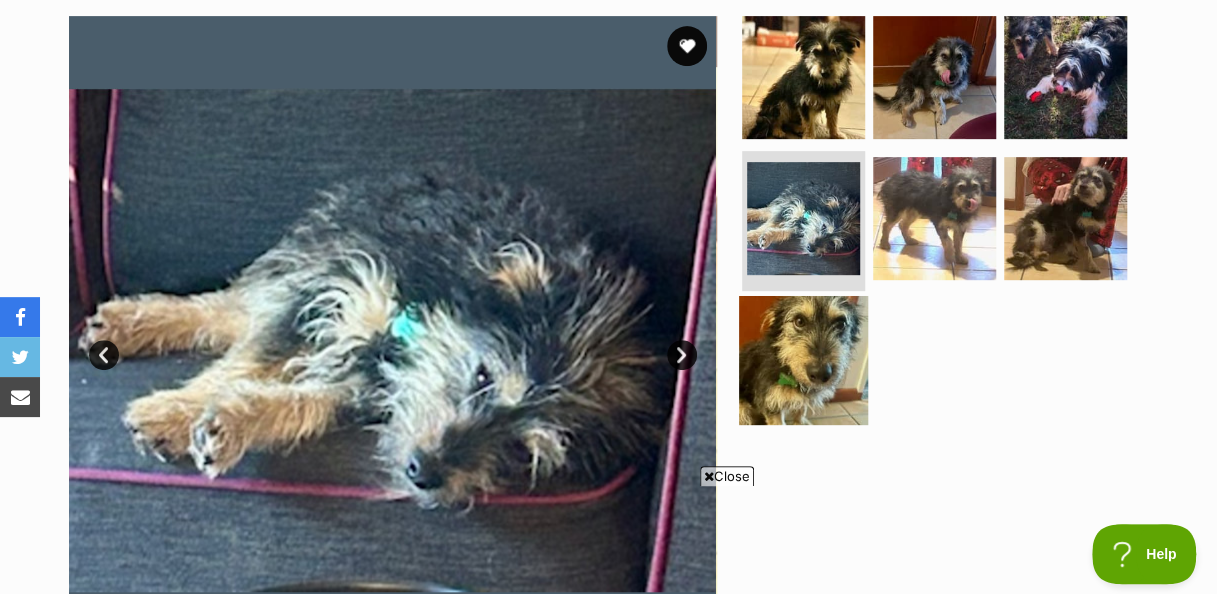 click at bounding box center [803, 360] 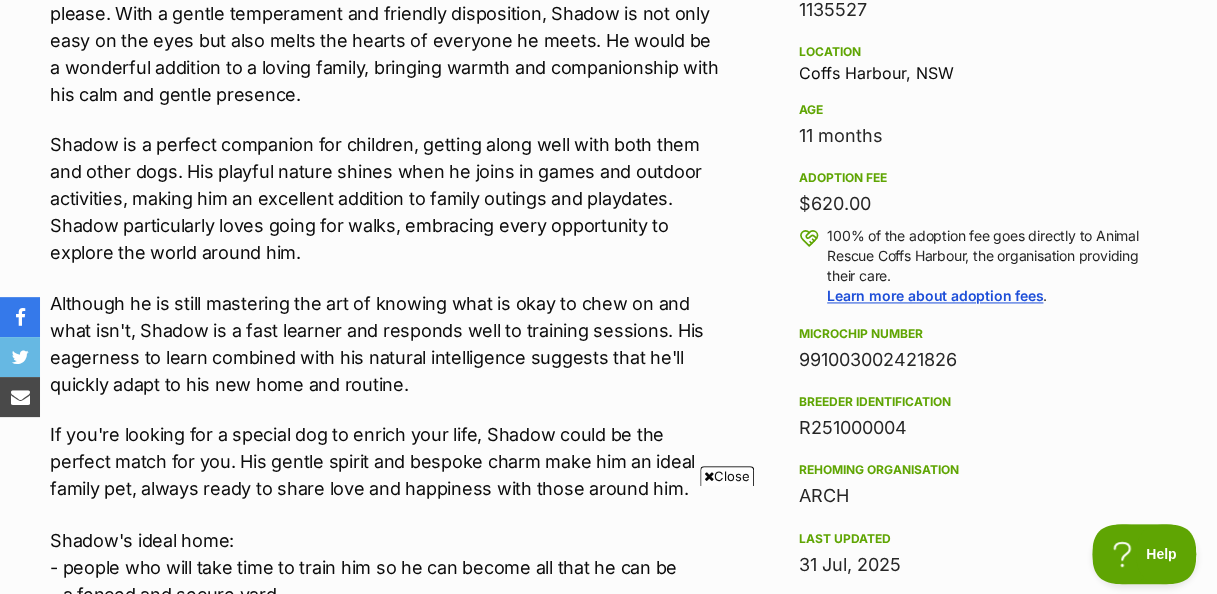 scroll, scrollTop: 1200, scrollLeft: 0, axis: vertical 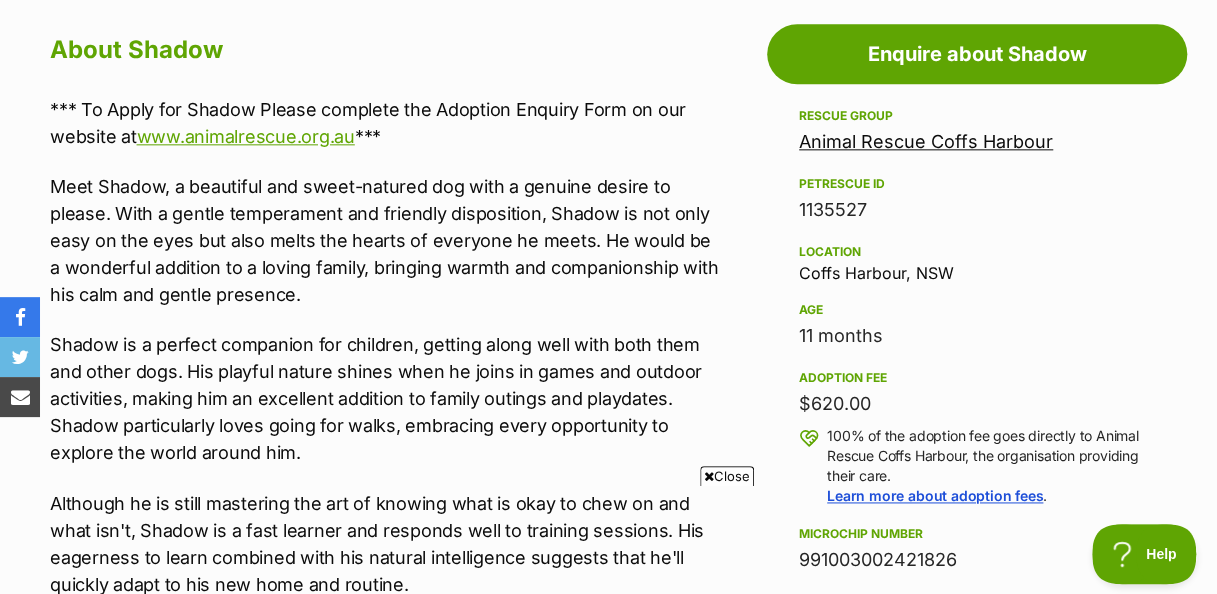 click on "Animal Rescue Coffs Harbour" at bounding box center (926, 141) 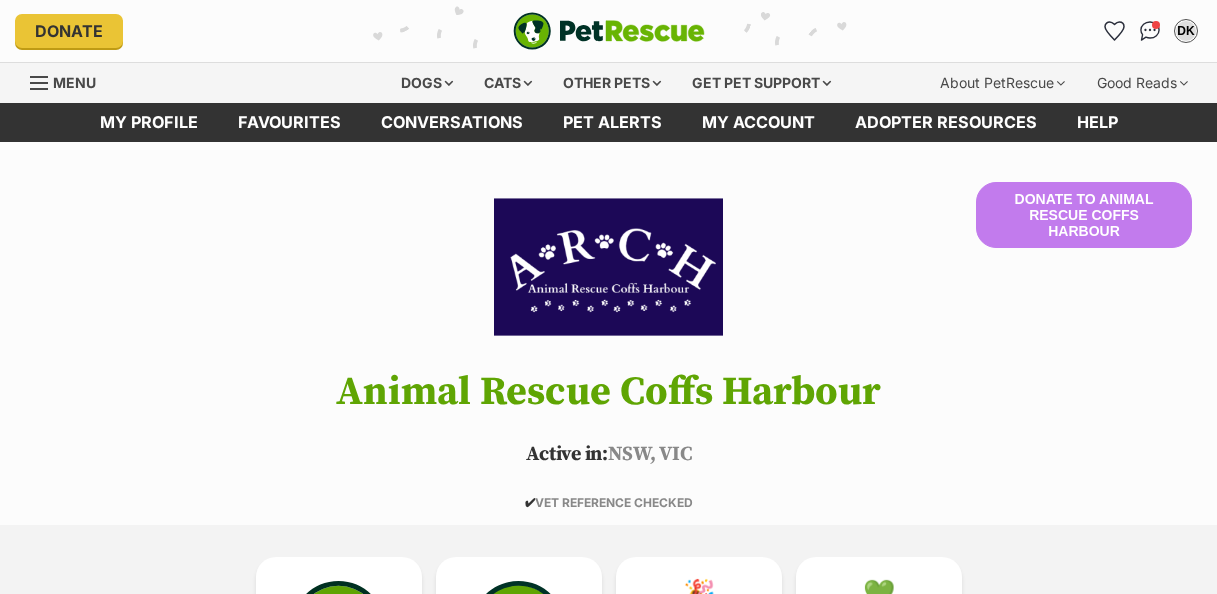 scroll, scrollTop: 0, scrollLeft: 0, axis: both 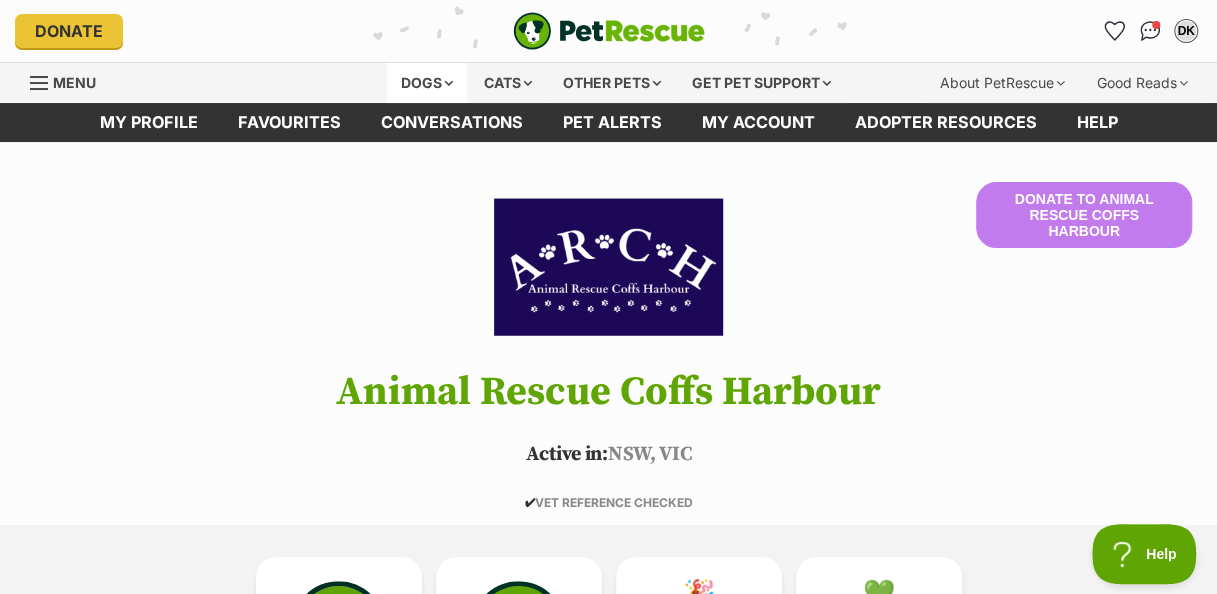click on "Dogs" at bounding box center [427, 83] 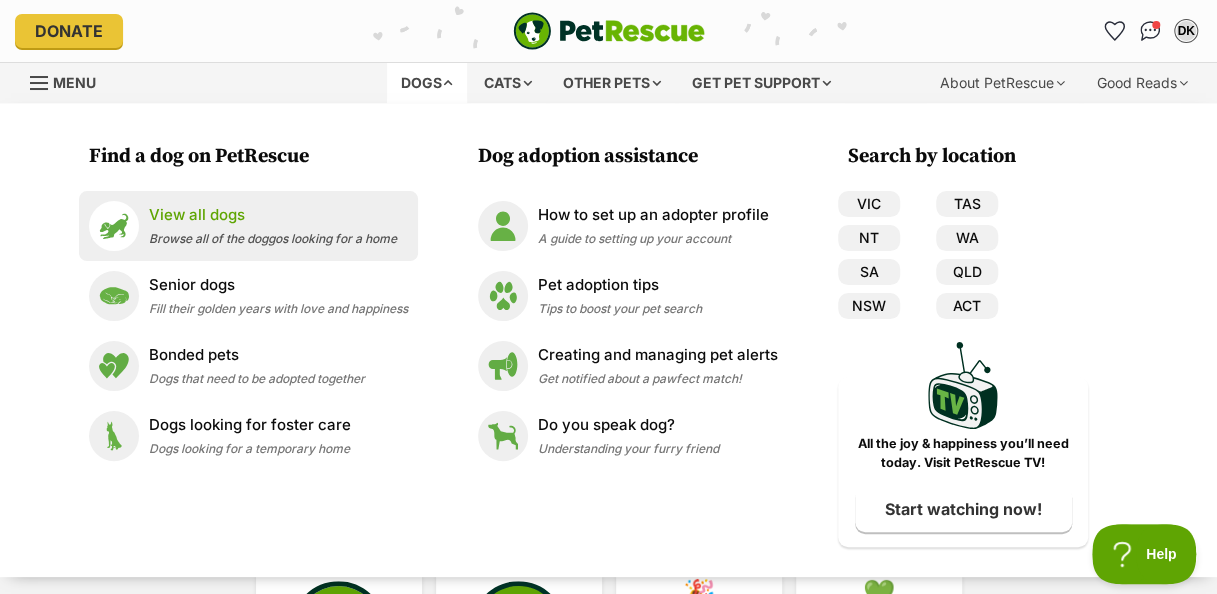 click on "View all dogs" at bounding box center [273, 215] 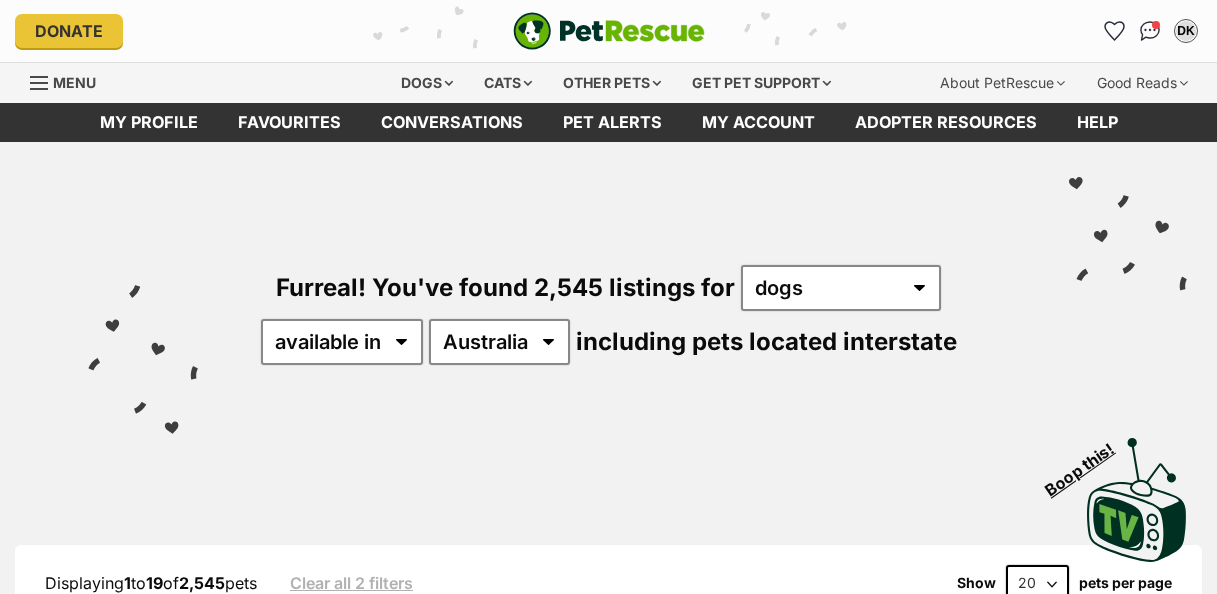 scroll, scrollTop: 0, scrollLeft: 0, axis: both 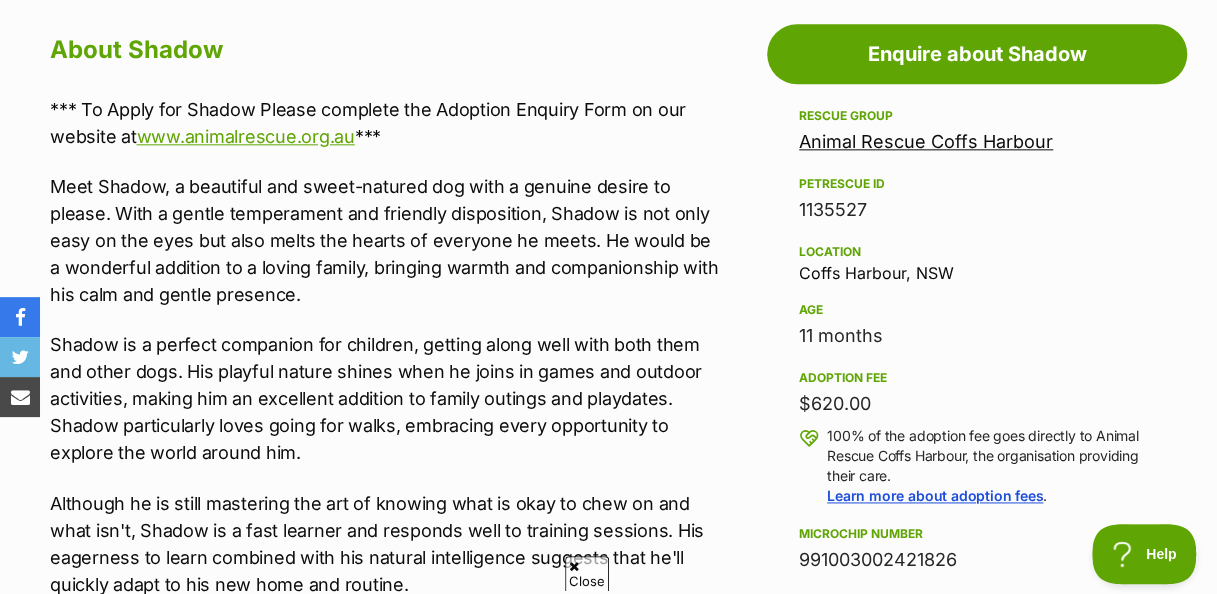 click on "Animal Rescue Coffs Harbour" at bounding box center [926, 141] 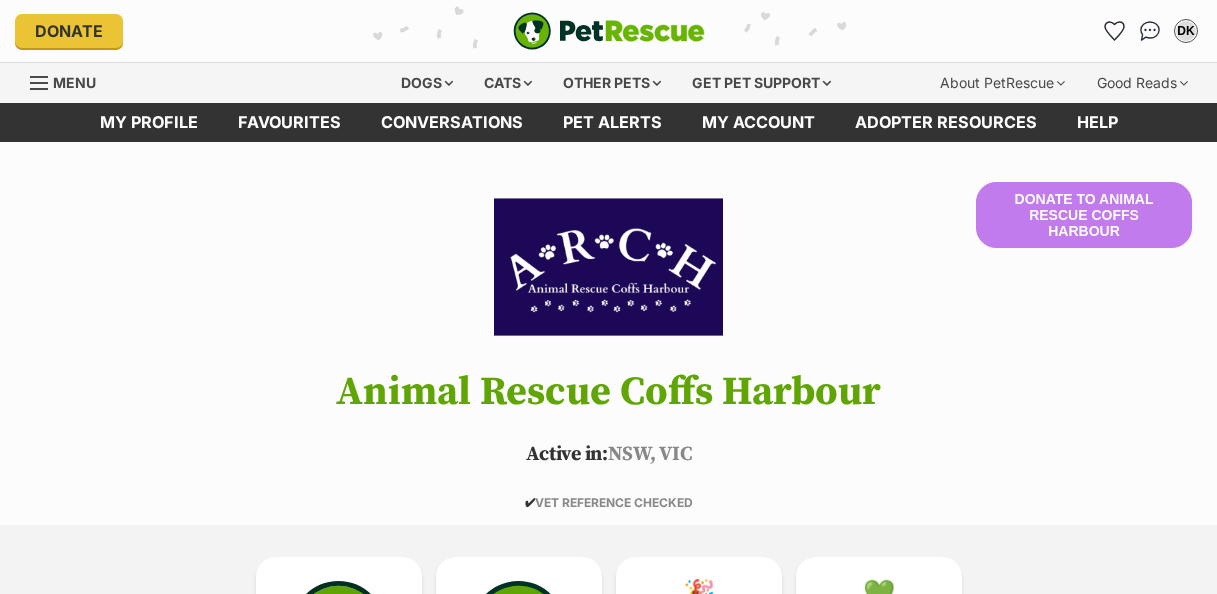scroll, scrollTop: 0, scrollLeft: 0, axis: both 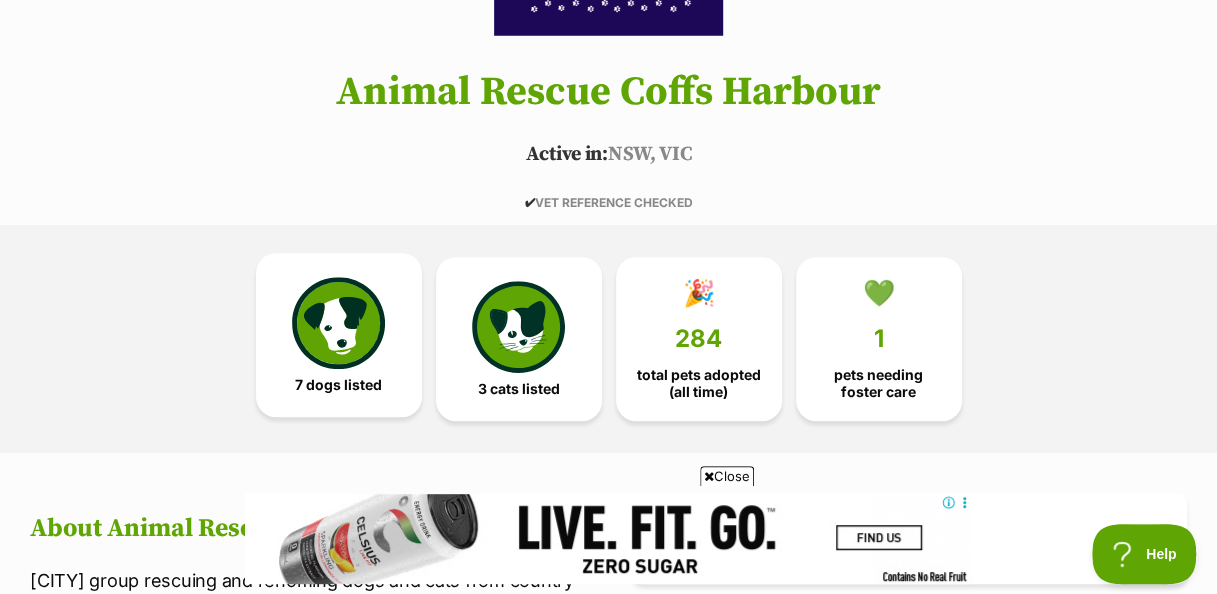 click at bounding box center (338, 323) 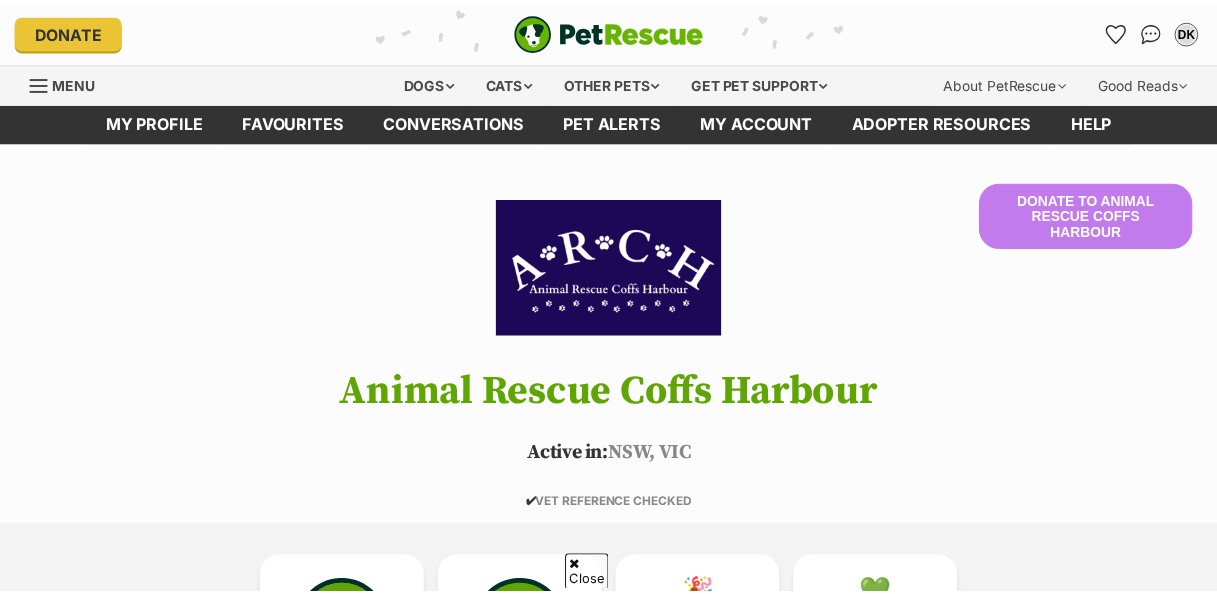 scroll, scrollTop: 716, scrollLeft: 0, axis: vertical 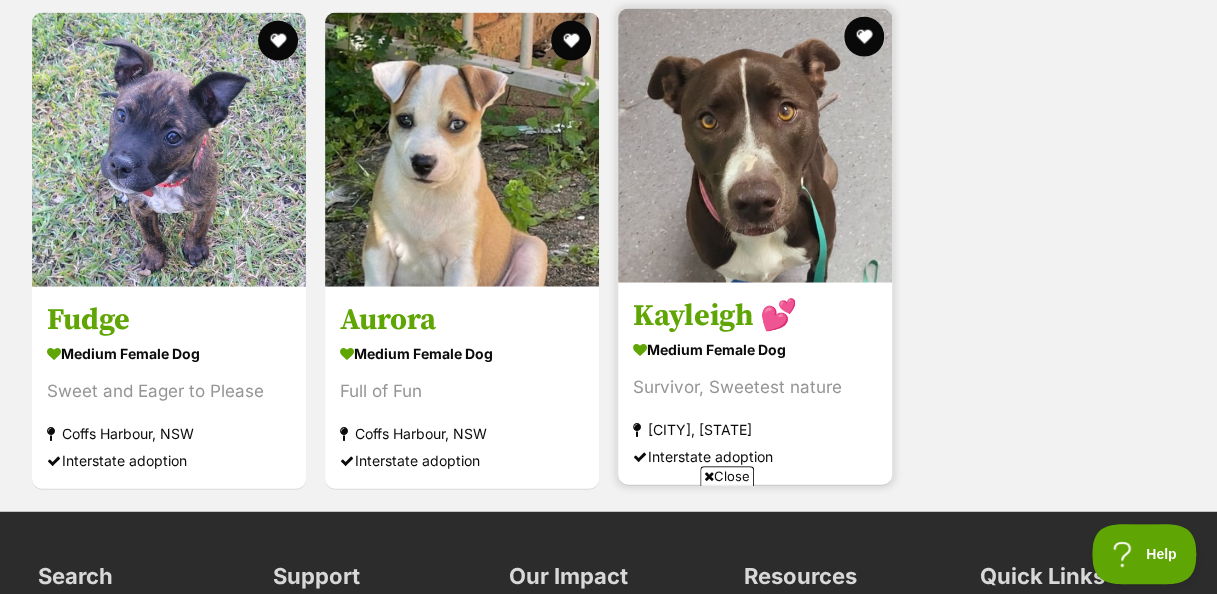 click at bounding box center (755, 146) 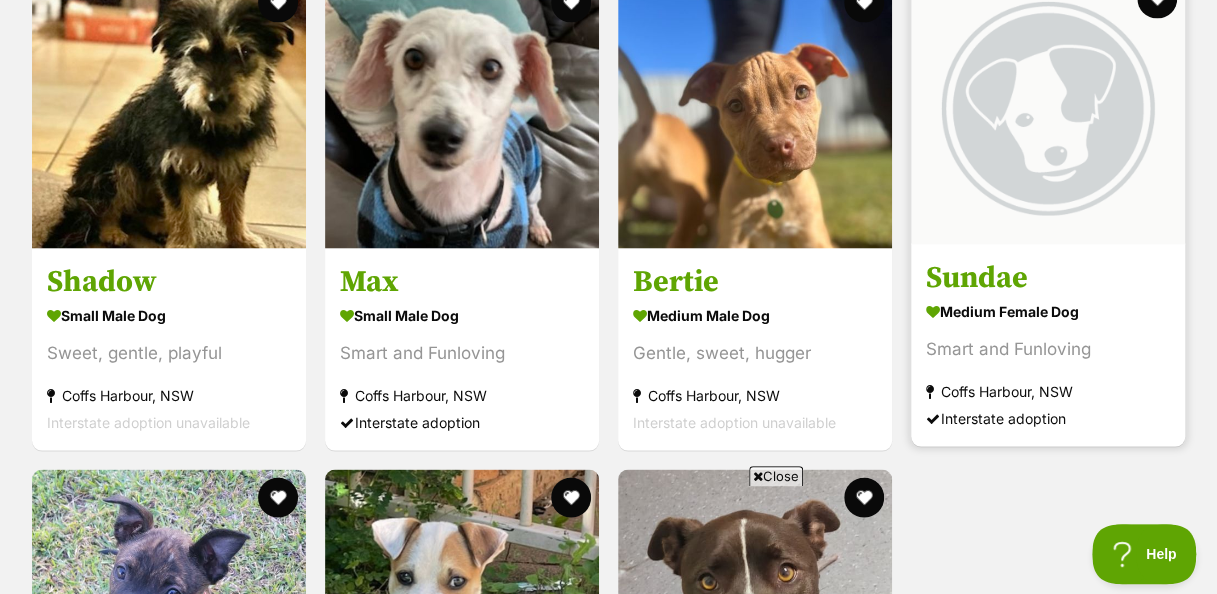 scroll, scrollTop: 1622, scrollLeft: 0, axis: vertical 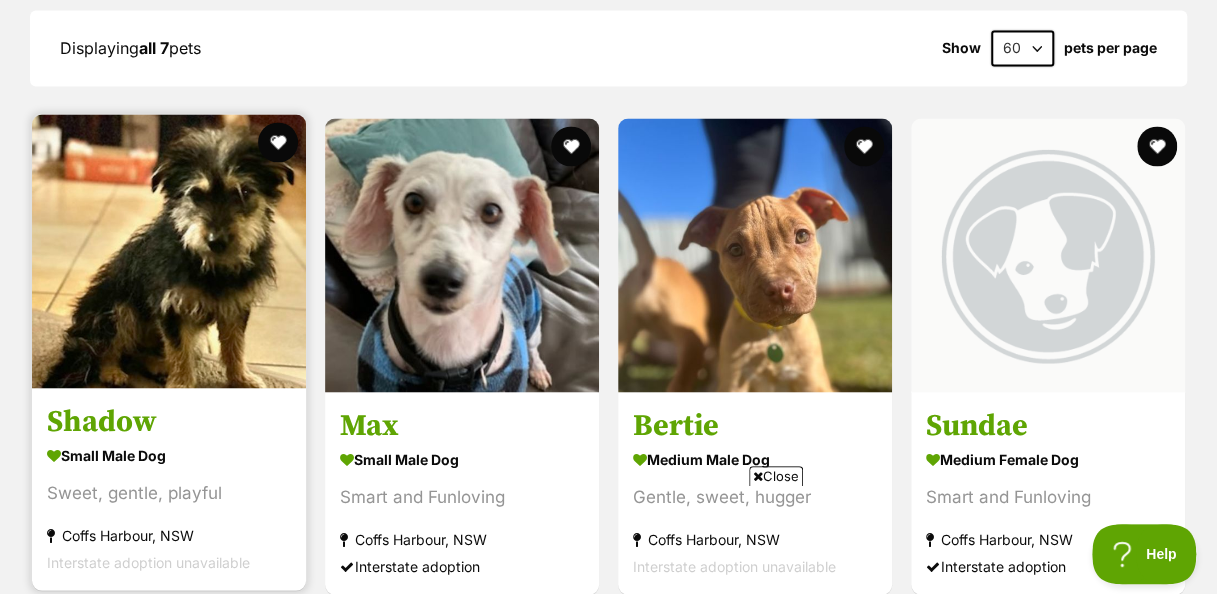 click at bounding box center (169, 251) 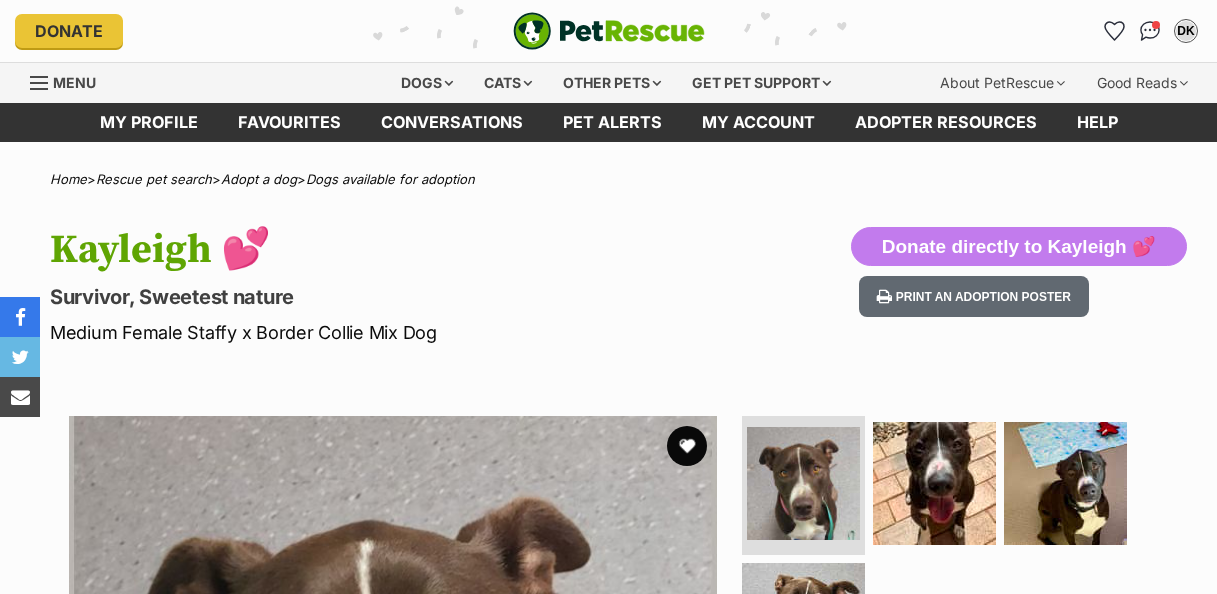 scroll, scrollTop: 0, scrollLeft: 0, axis: both 